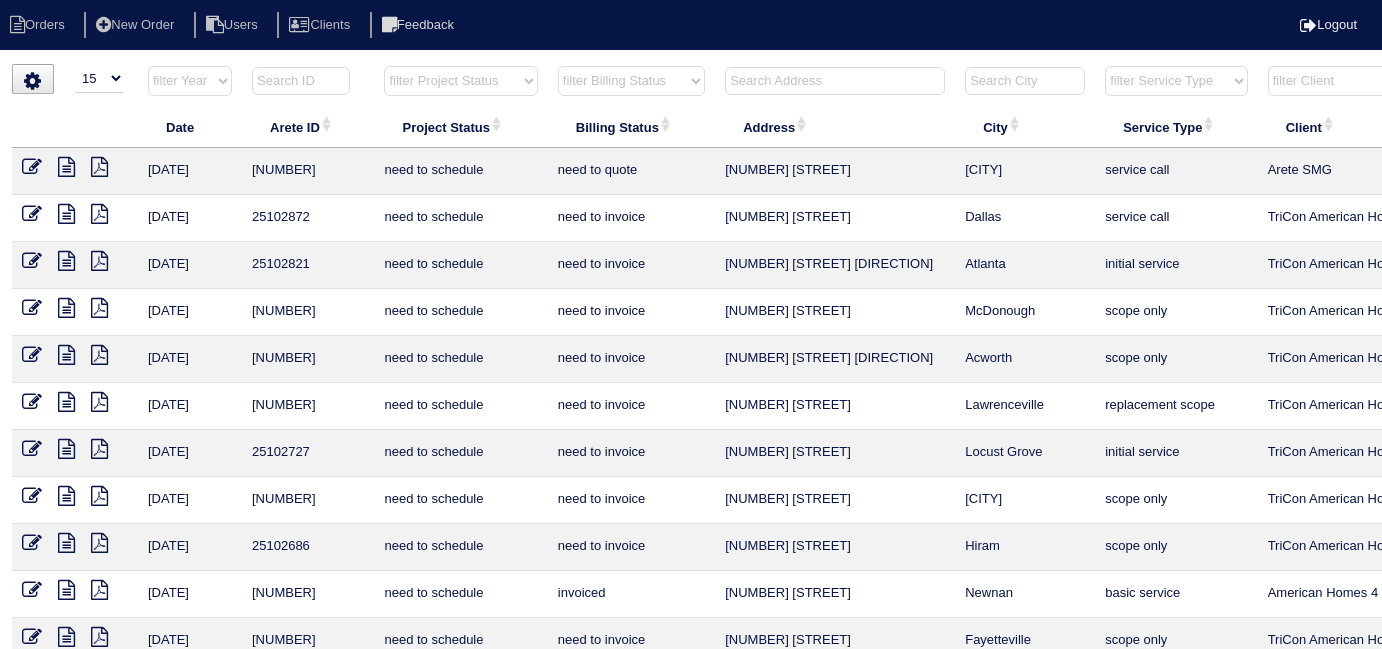 select on "15" 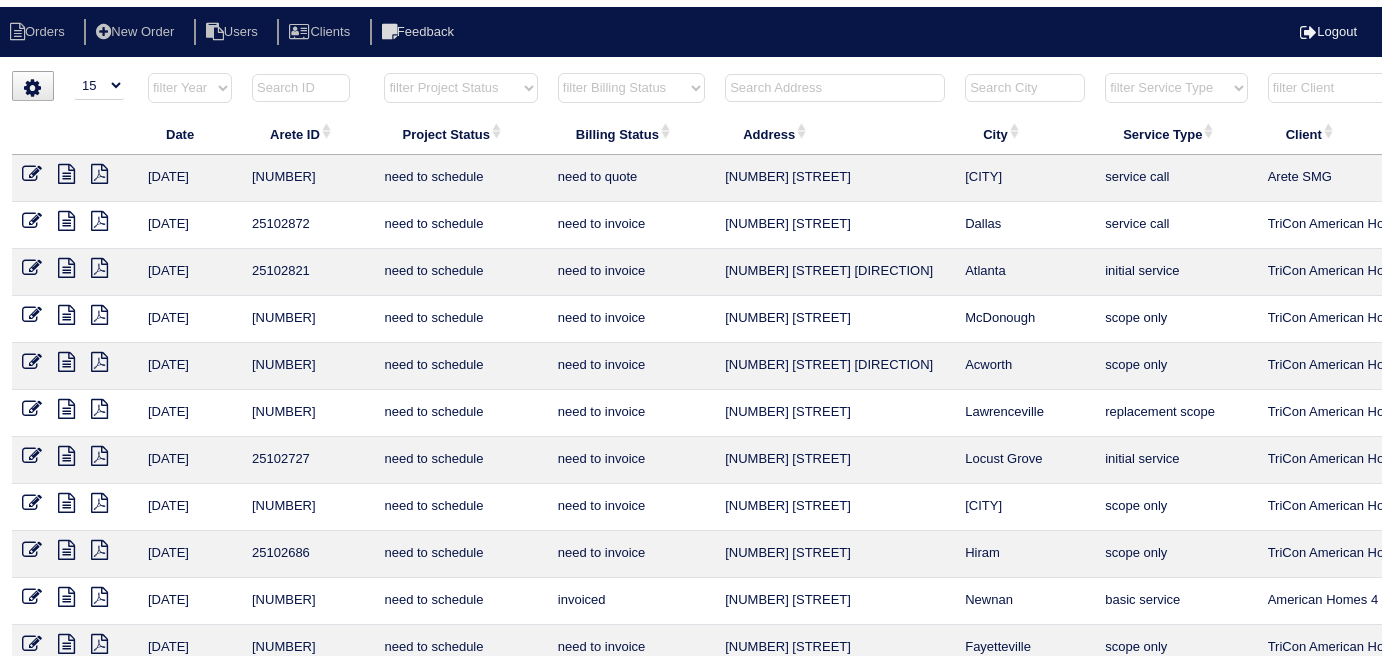 scroll, scrollTop: 0, scrollLeft: 0, axis: both 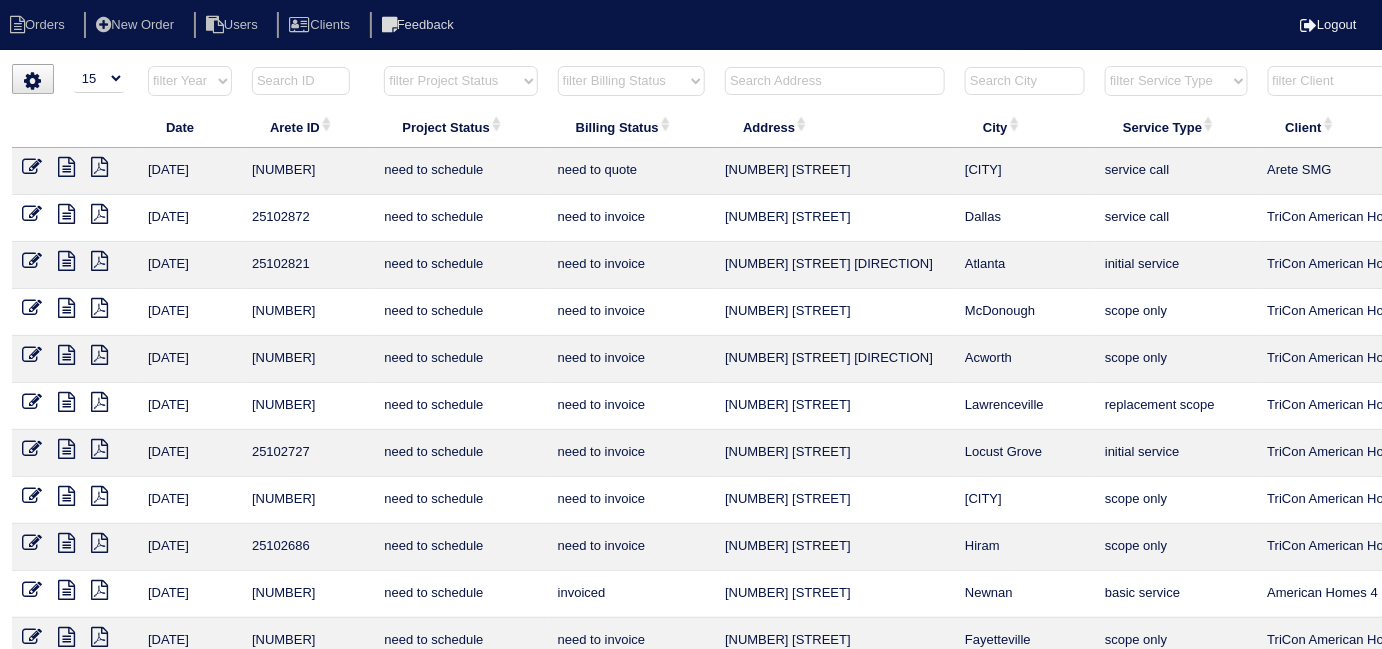click at bounding box center [835, 81] 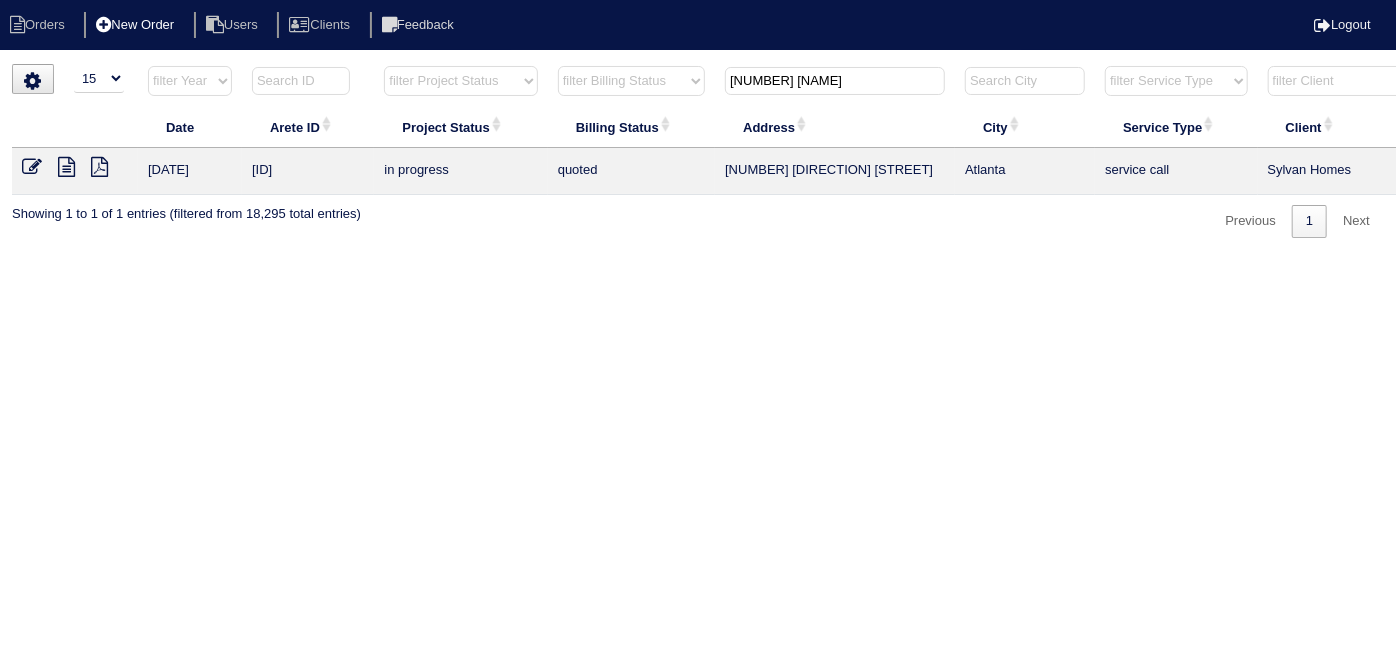 type on "[NUMBER] [STREET]" 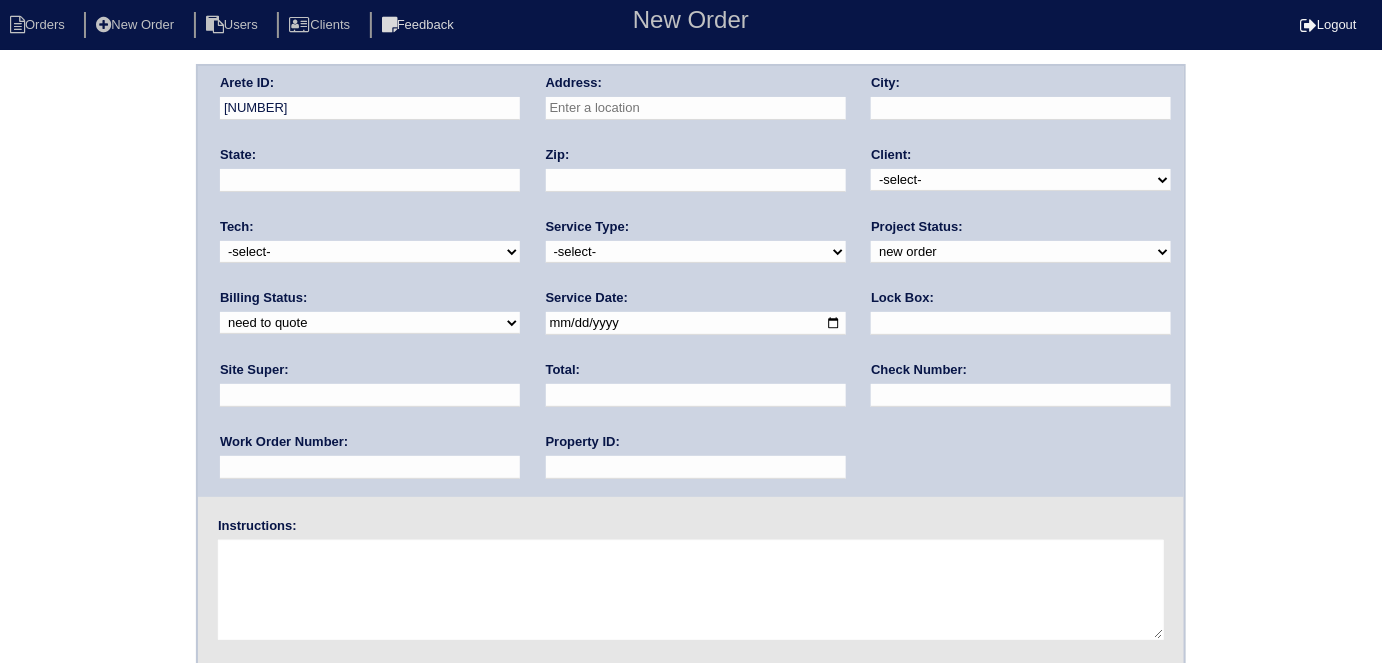 click at bounding box center [696, 108] 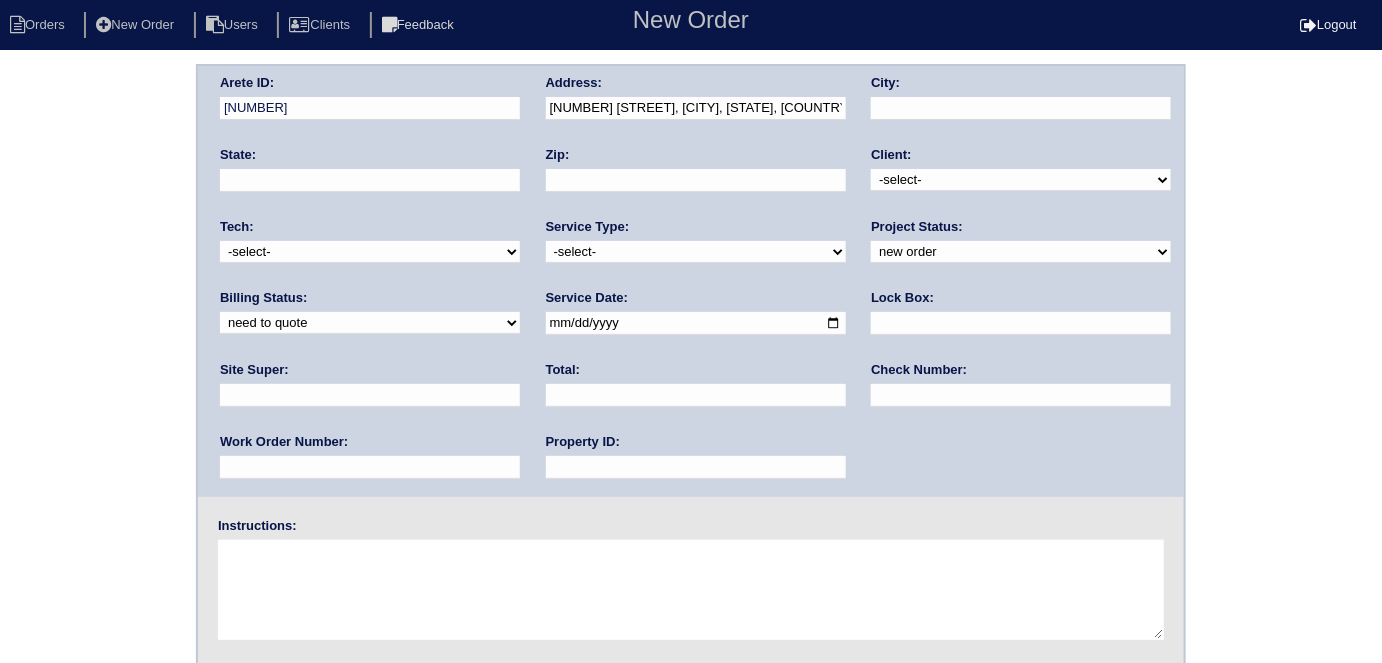 type on "[NUMBER] [STREET]" 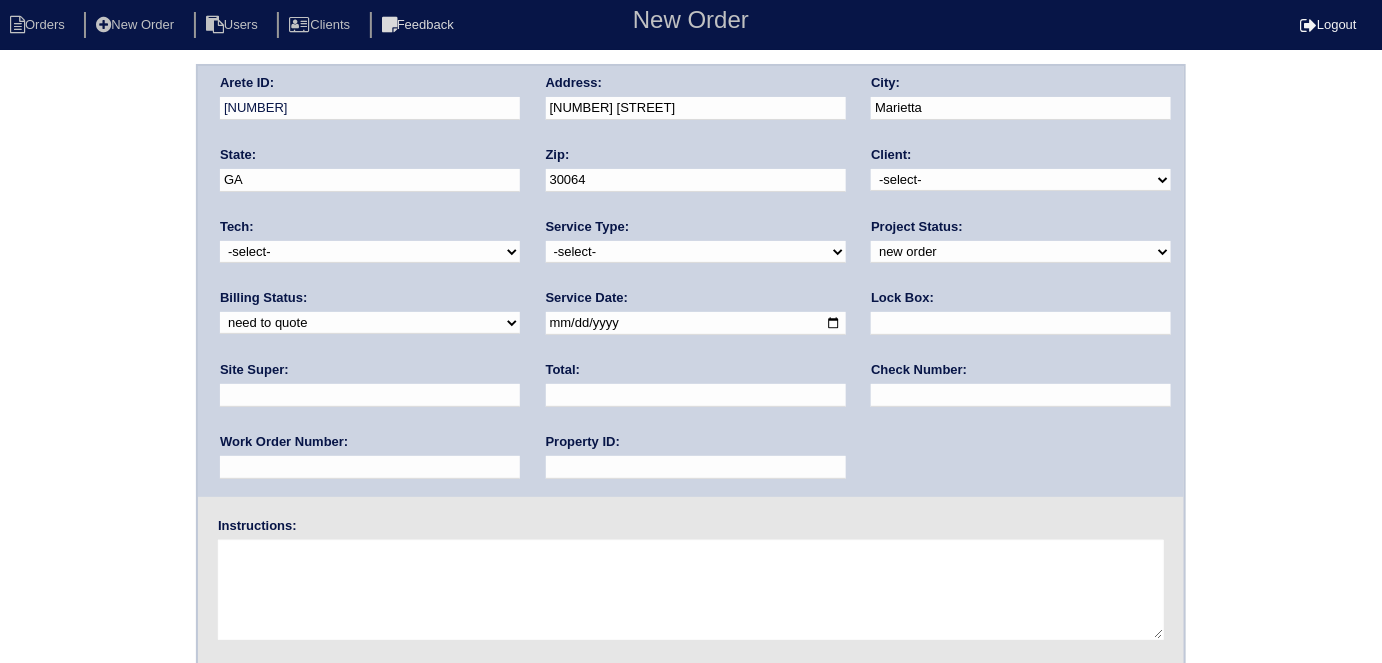 click on "-select-
TriCon American Homes
American Homes 4 Rent
First Key Homes
Zillow
The Renovation Company
On The Level Development Group
Shepard Exposition Group
Sylvan Homes
Pathway Construction
Arete Personal
Arete SMG
Tiber Capital
Tiber Realty
Divvy
Rave
Stine Construction
Alan Luther
HomeRiver Group
Test Client
Rasmus Real Estate
Padly
Buffalo Homes
Phillip Brothers
Maymont Homes" at bounding box center [1021, 180] 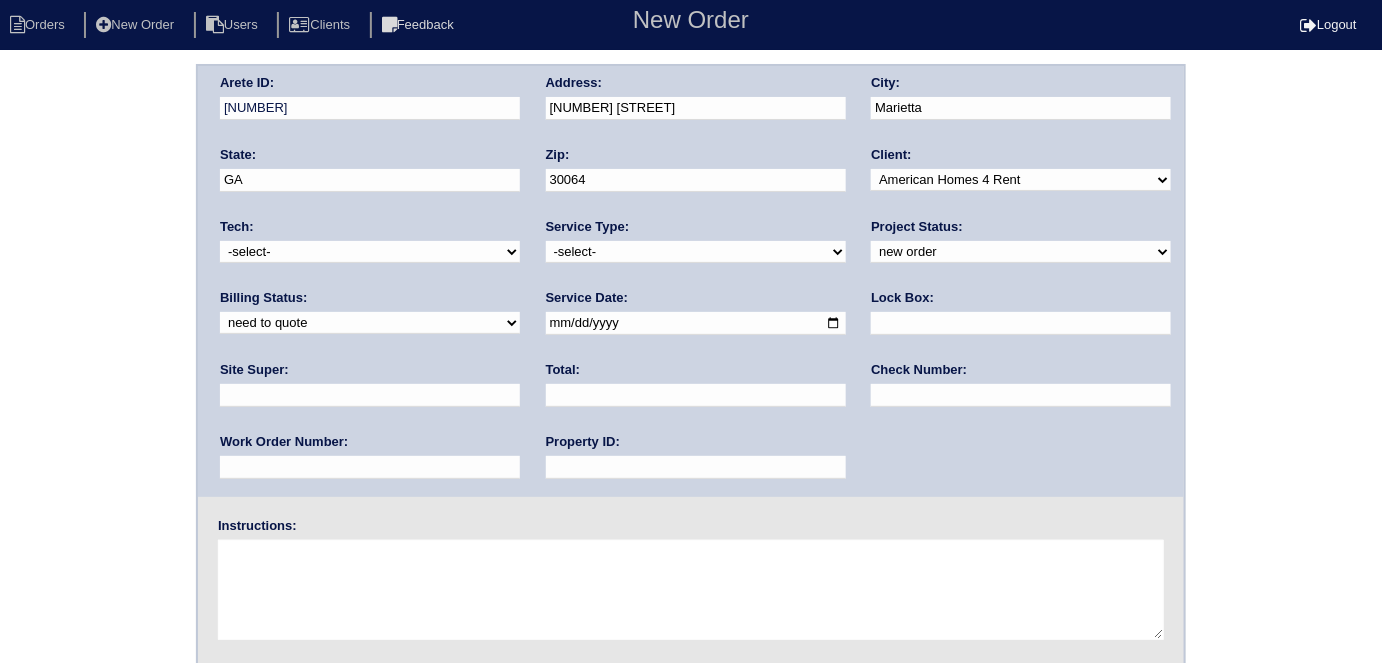 click on "-select-
initial service
basic service
maintenance call
replacement scope
service call
scope only" at bounding box center (696, 252) 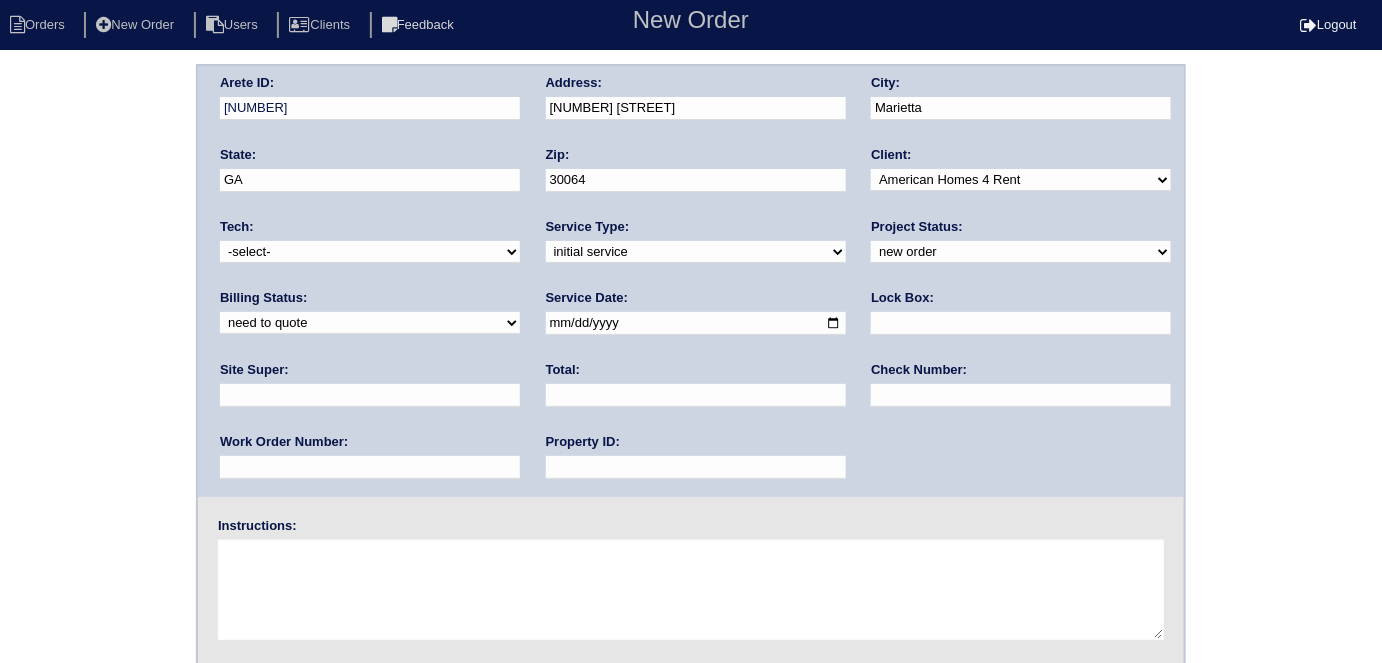 click on "-select-
initial service
basic service
maintenance call
replacement scope
service call
scope only" at bounding box center [696, 252] 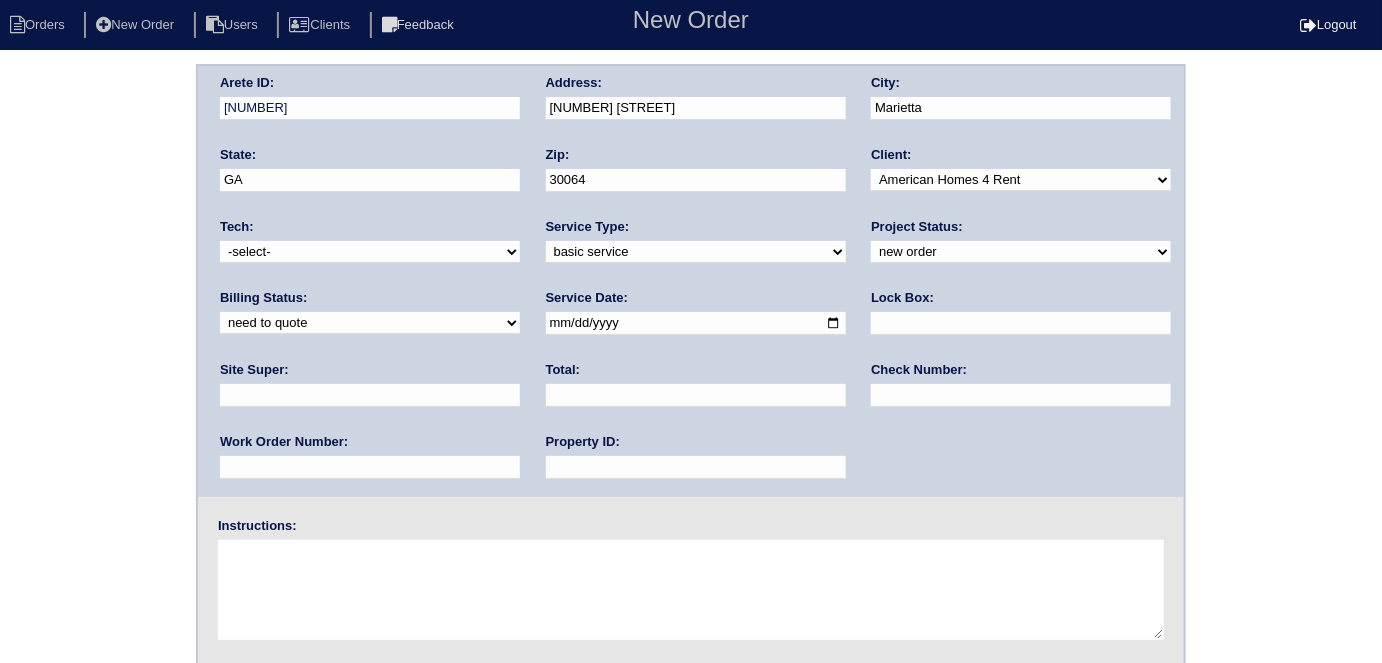 click at bounding box center (1021, 323) 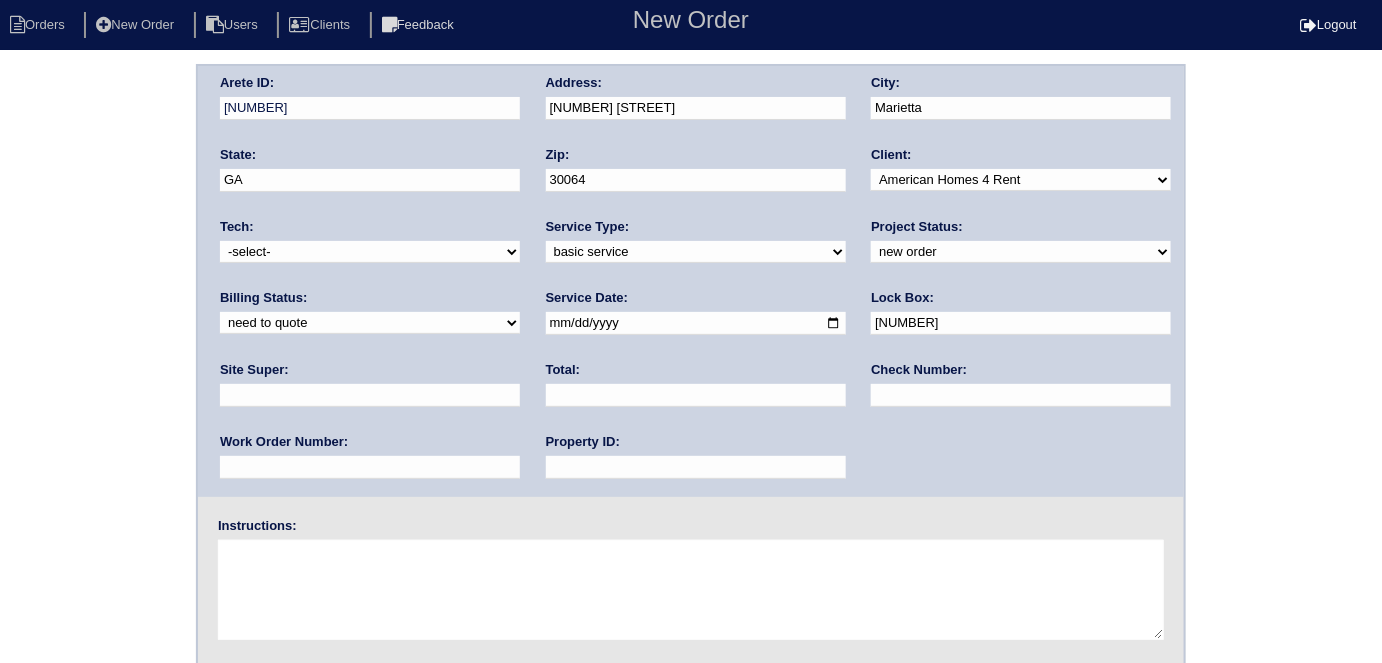 type on "3076" 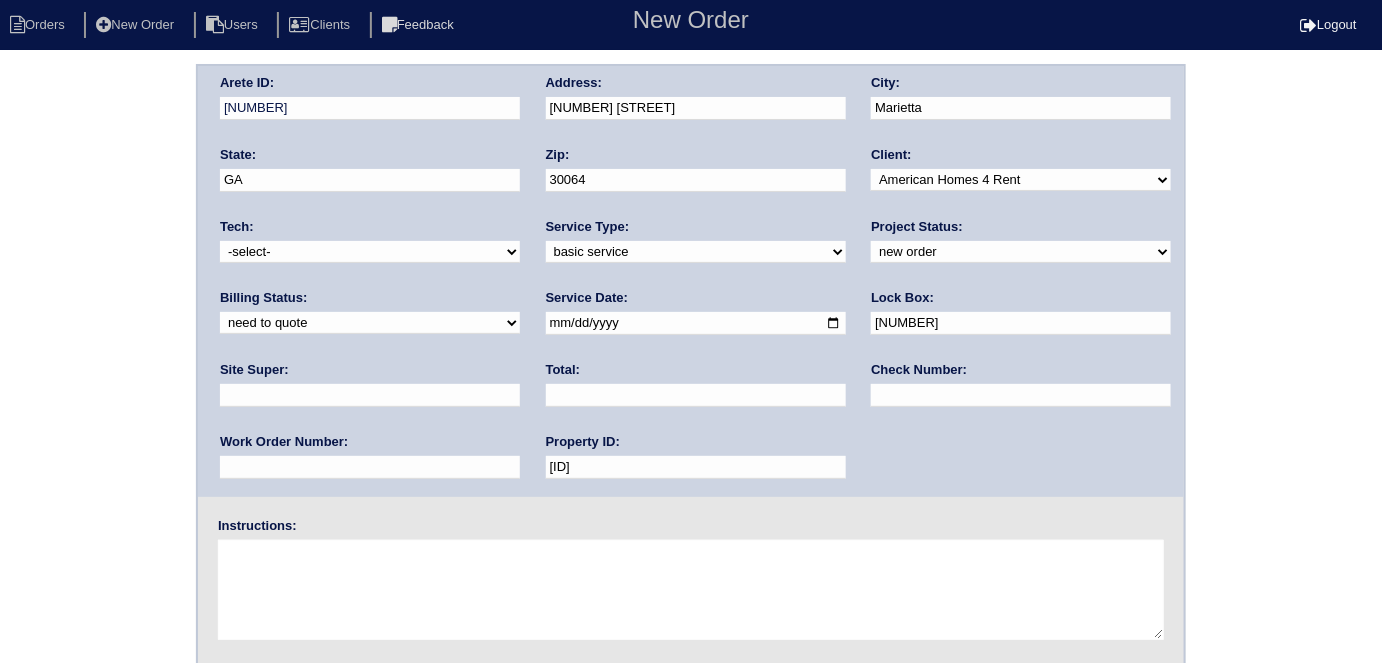 type on "GA13076D" 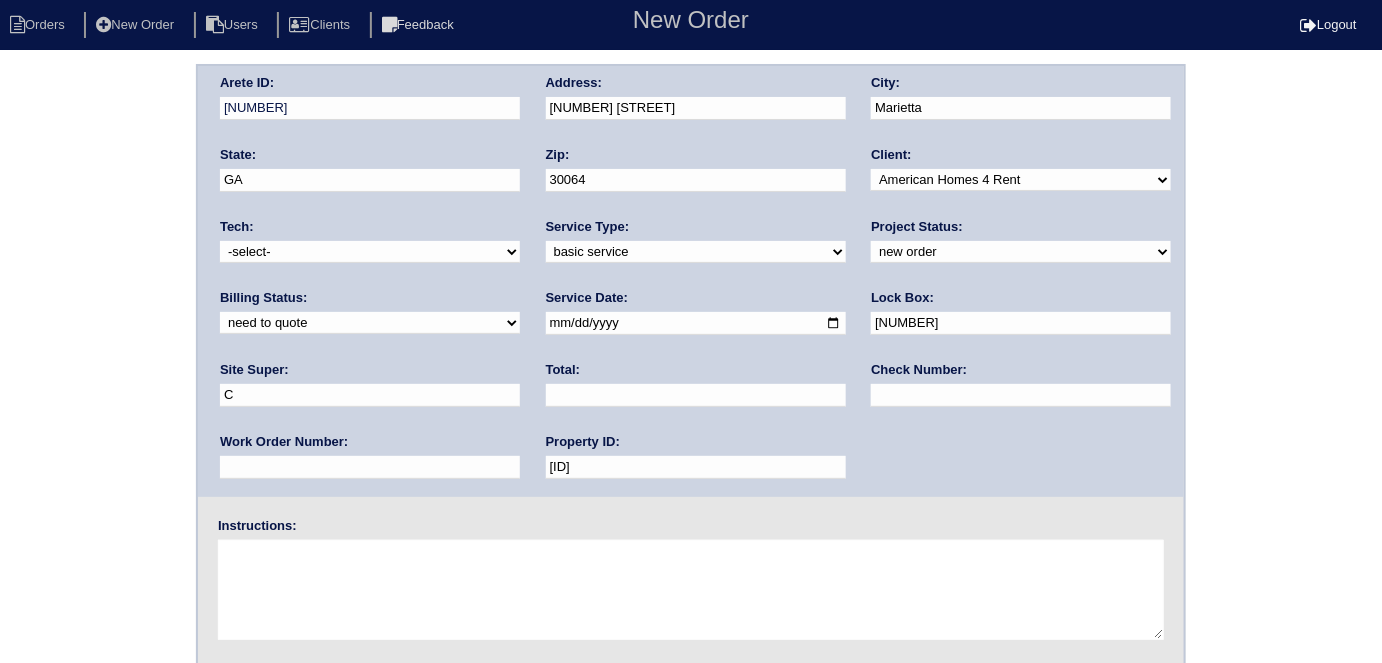 type on "Charlie Murphy" 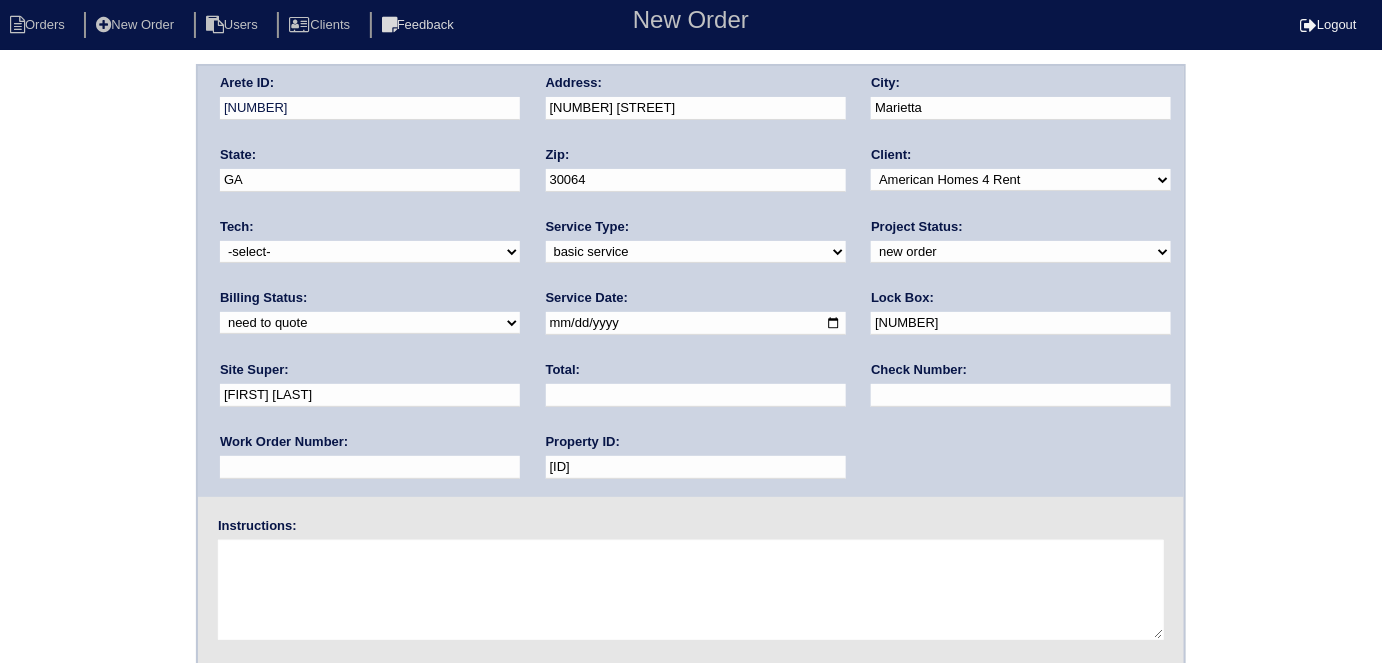 click on "Work Order Number:" at bounding box center (370, 461) 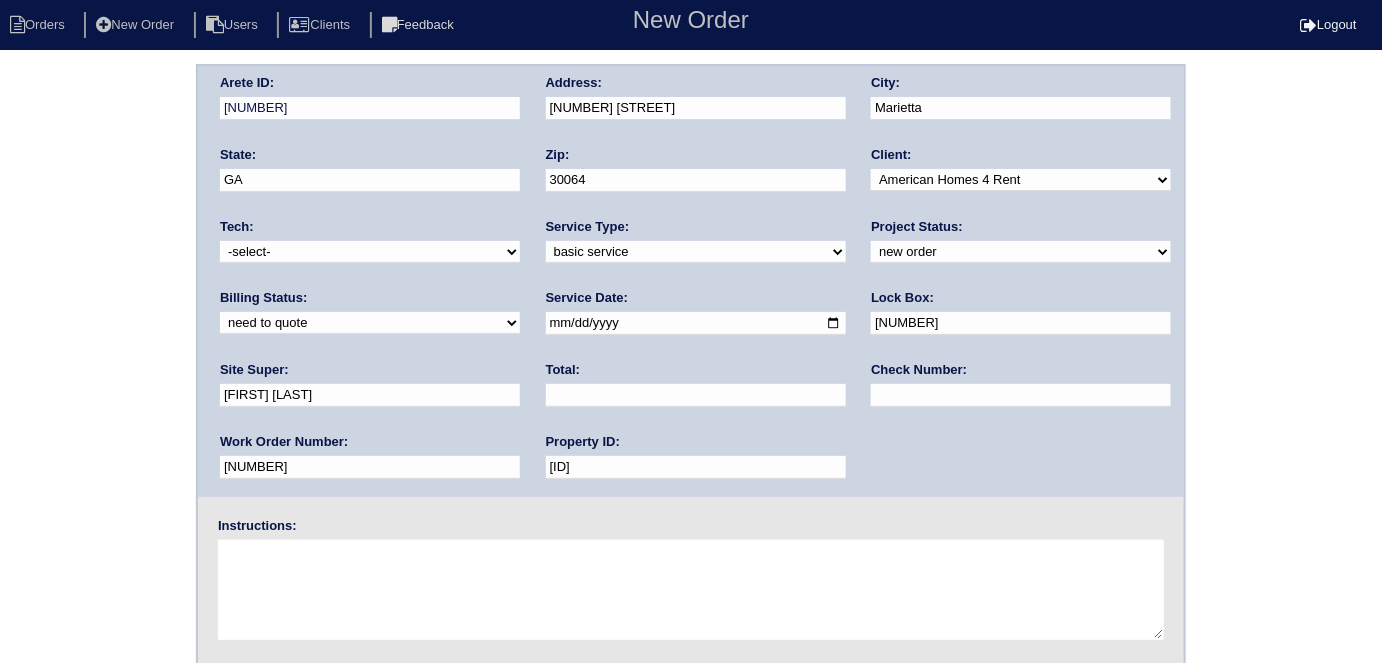 type on "1267361" 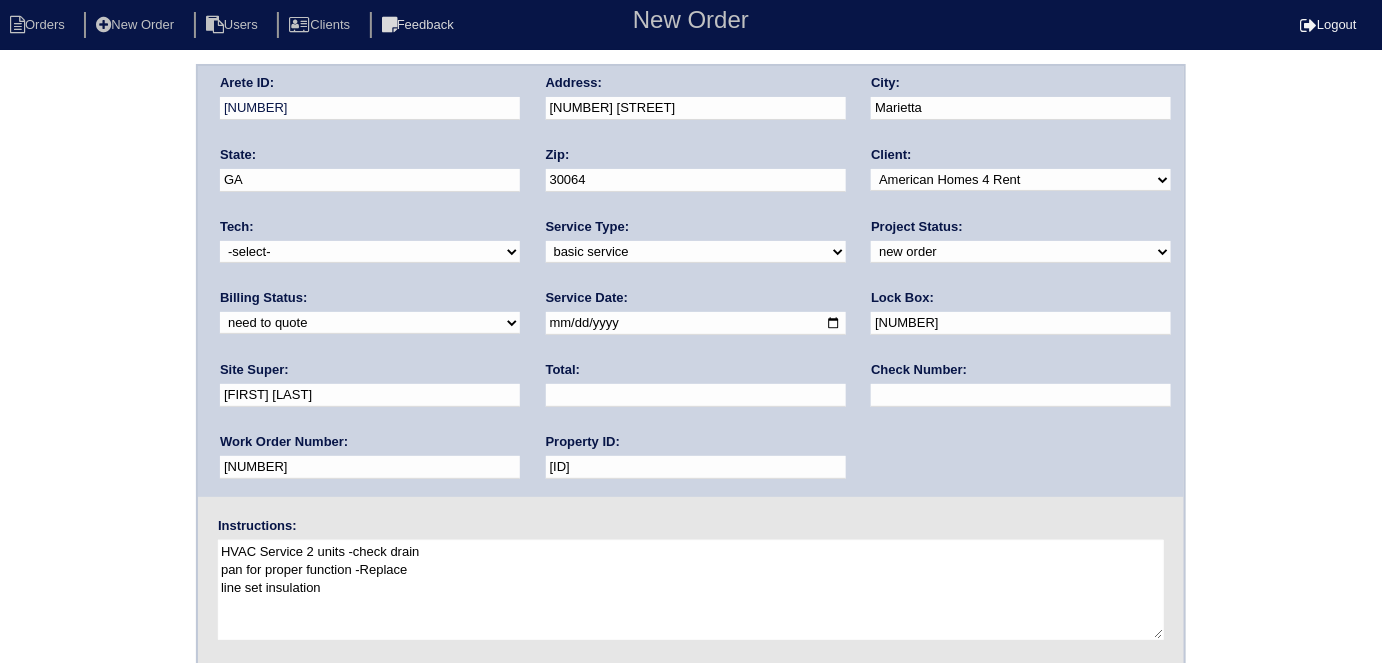 drag, startPoint x: 370, startPoint y: 550, endPoint x: 213, endPoint y: 548, distance: 157.01274 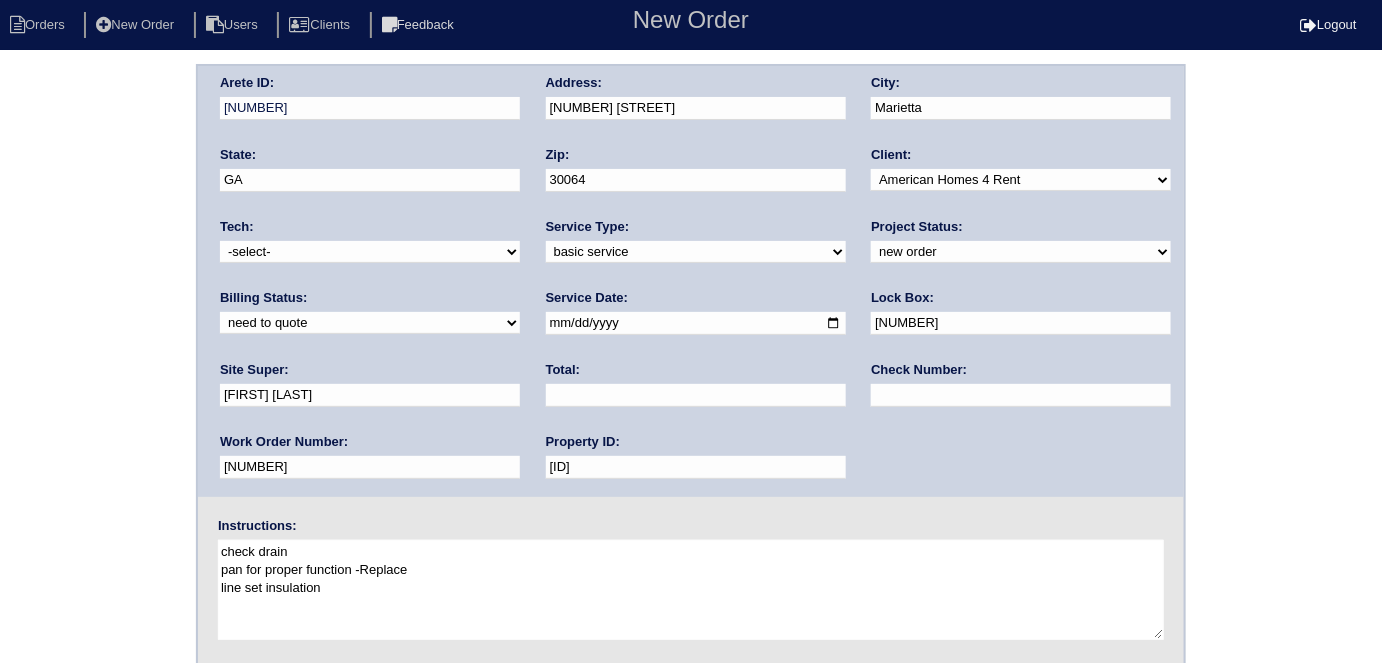 click on "check drain
pan for proper function -Replace
line set insulation" at bounding box center (691, 590) 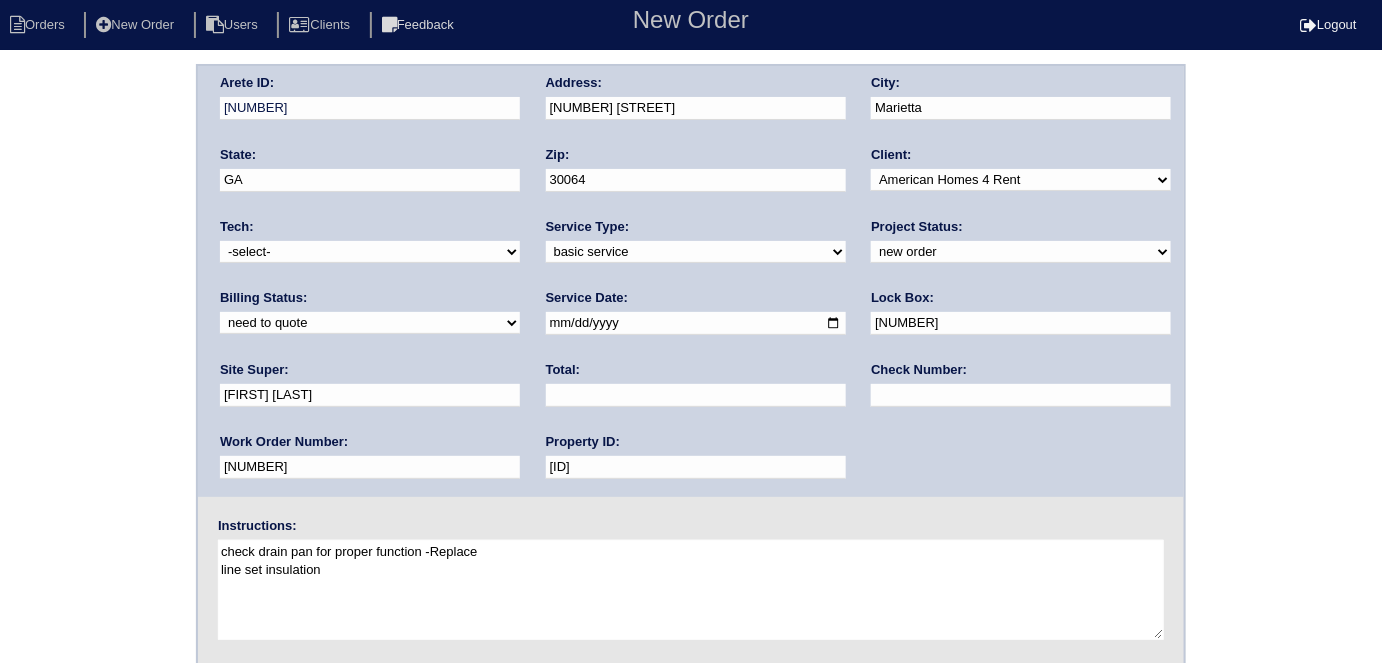 click on "check drain pan for proper function -Replace
line set insulation" at bounding box center [691, 590] 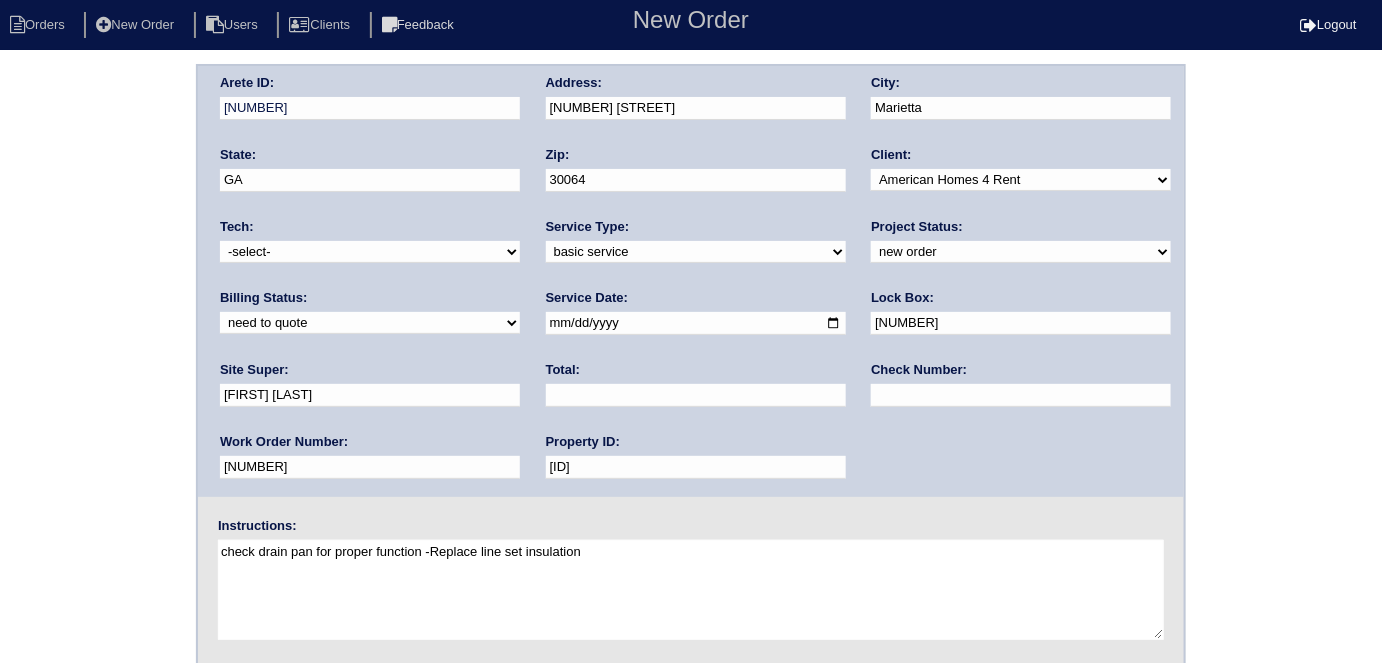 type on "check drain pan for proper function -Replace line set insulation" 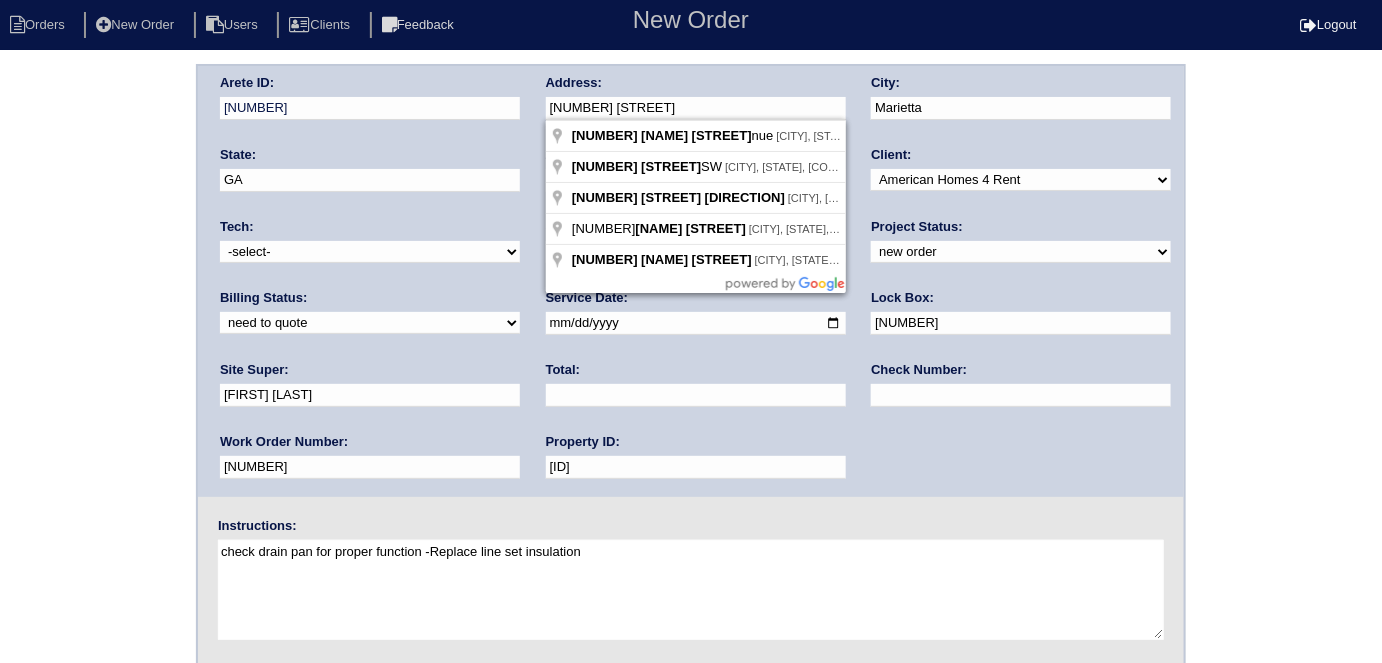 drag, startPoint x: 684, startPoint y: 113, endPoint x: 556, endPoint y: 119, distance: 128.14055 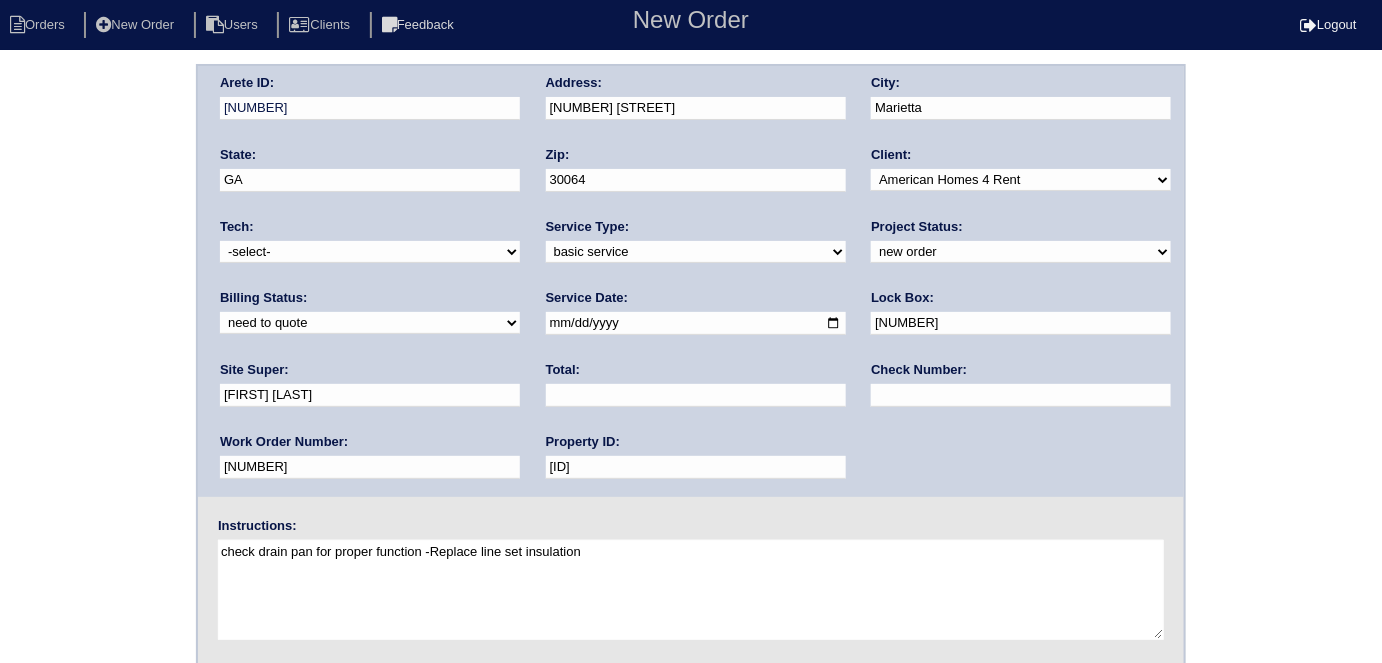 click on "Arete ID:
25102896
Address:
2752 Owens Ave
City:
Marietta
State:
GA
Zip:
30064
Client:
-select-
TriCon American Homes
American Homes 4 Rent
First Key Homes
Zillow
The Renovation Company
On The Level Development Group
Shepard Exposition Group
Sylvan Homes
Pathway Construction
Arete Personal
Arete SMG
Tiber Capital
Tiber Realty
Divvy
Rave
Stine Construction
Alan Luther
HomeRiver Group
Test Client
Rasmus Real Estate
Padly
Buffalo Homes
Phillip Brothers
Maymont Homes
Tech:" at bounding box center (691, 468) 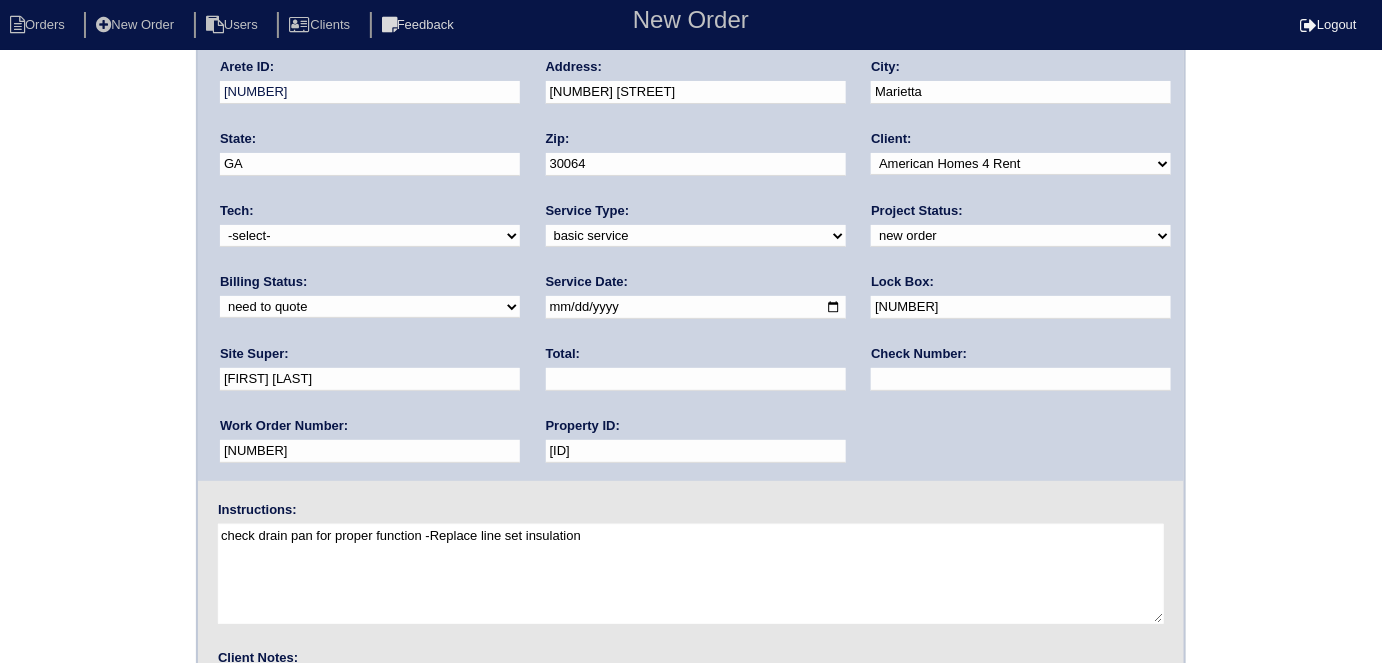 scroll, scrollTop: 205, scrollLeft: 0, axis: vertical 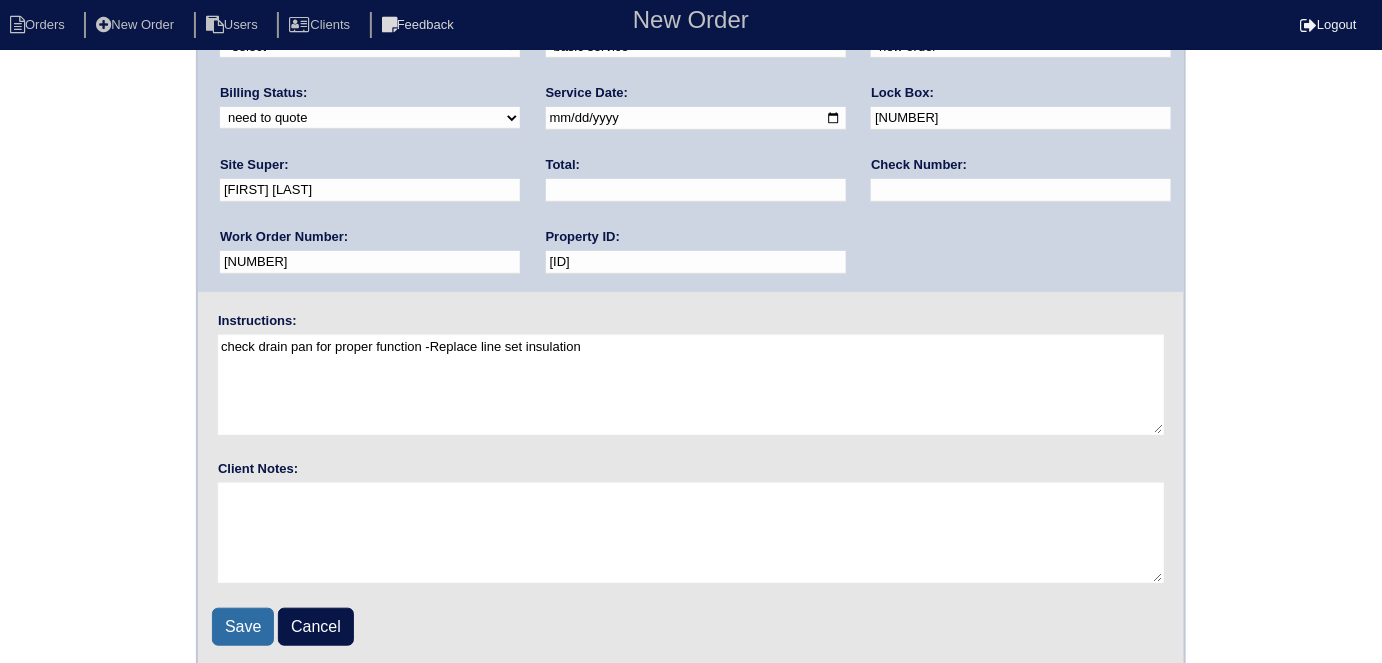 click on "Save" at bounding box center (243, 627) 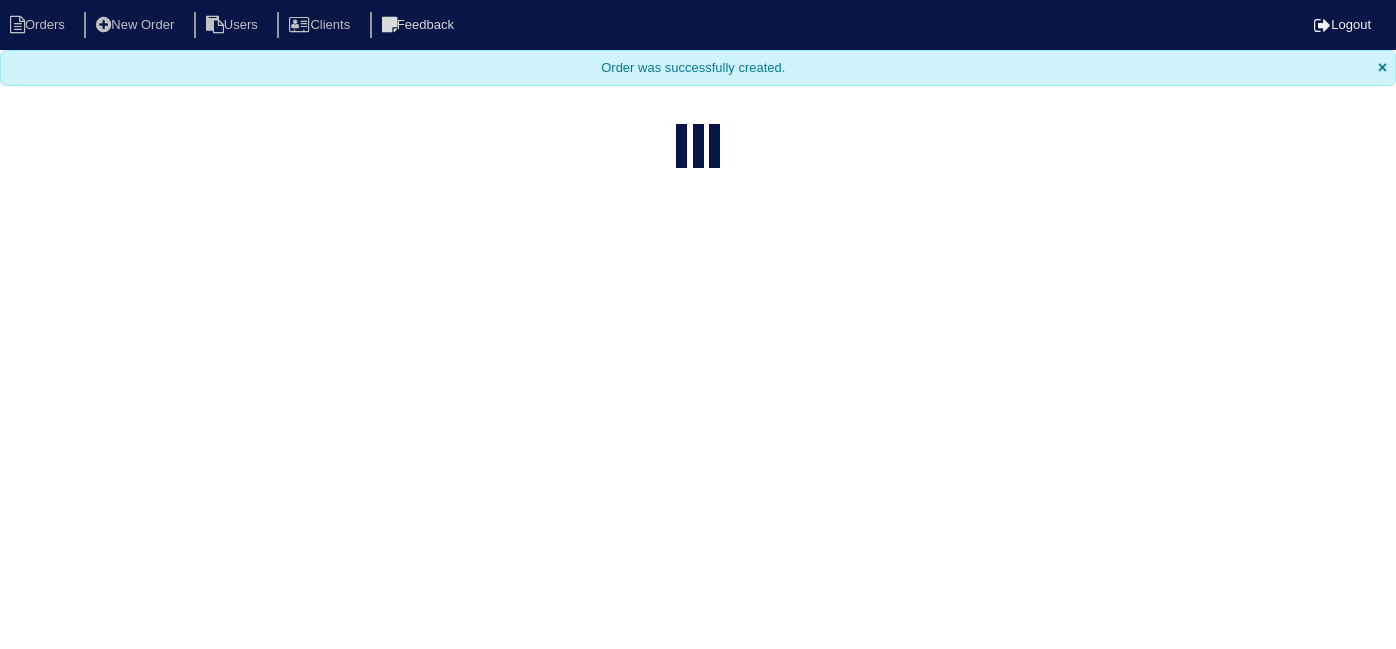 select on "15" 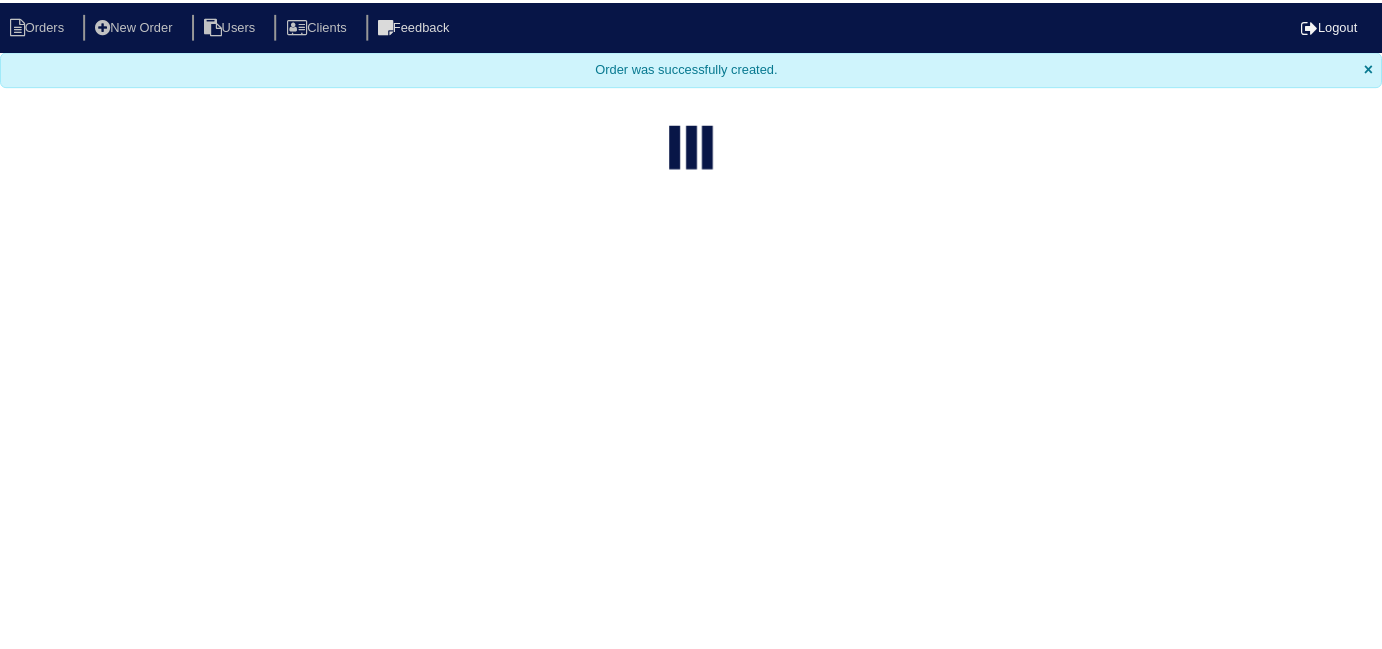 scroll, scrollTop: 0, scrollLeft: 0, axis: both 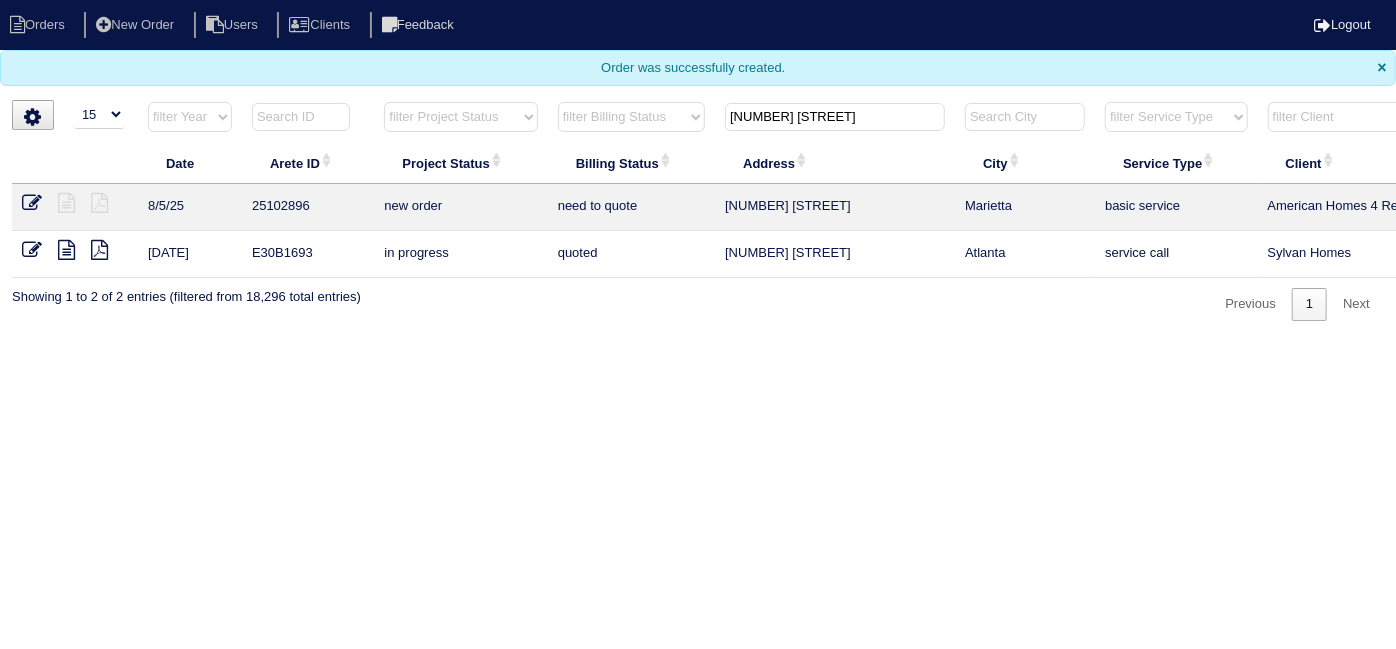 drag, startPoint x: 778, startPoint y: 122, endPoint x: 704, endPoint y: 123, distance: 74.00676 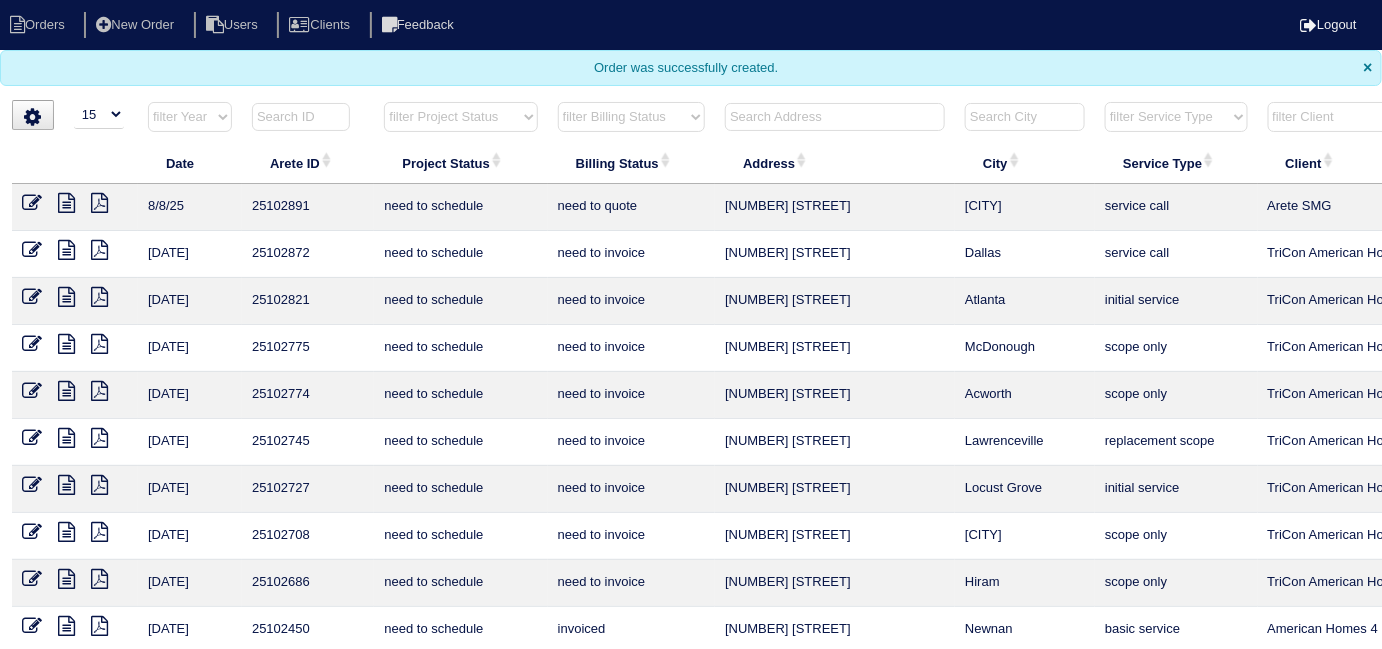 type 